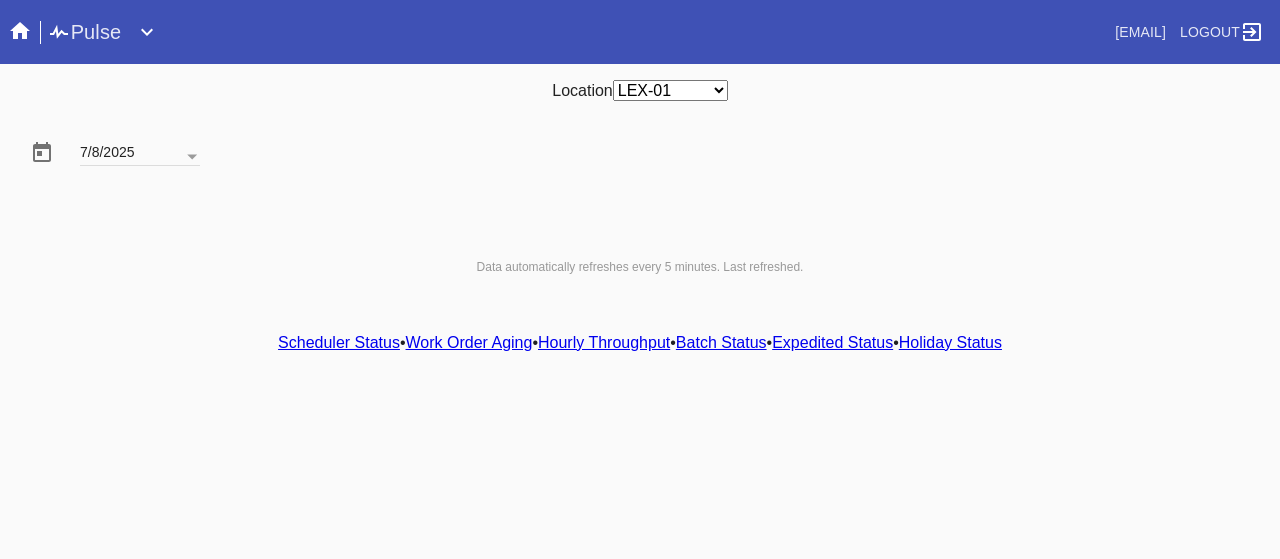 scroll, scrollTop: 0, scrollLeft: 0, axis: both 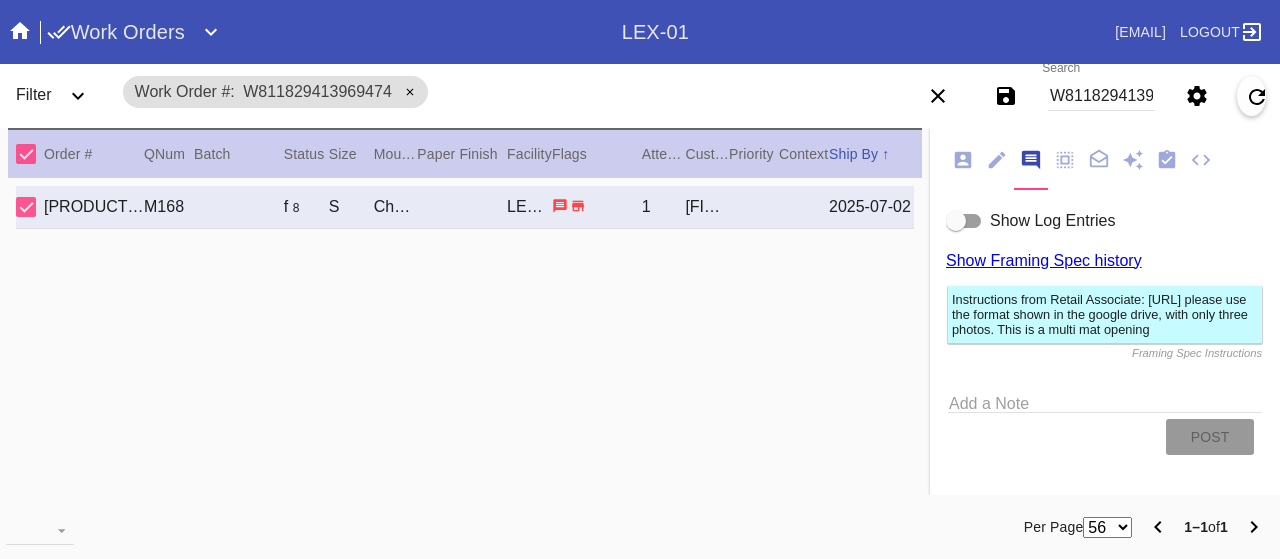 click on "W811829413969474" at bounding box center [1101, 96] 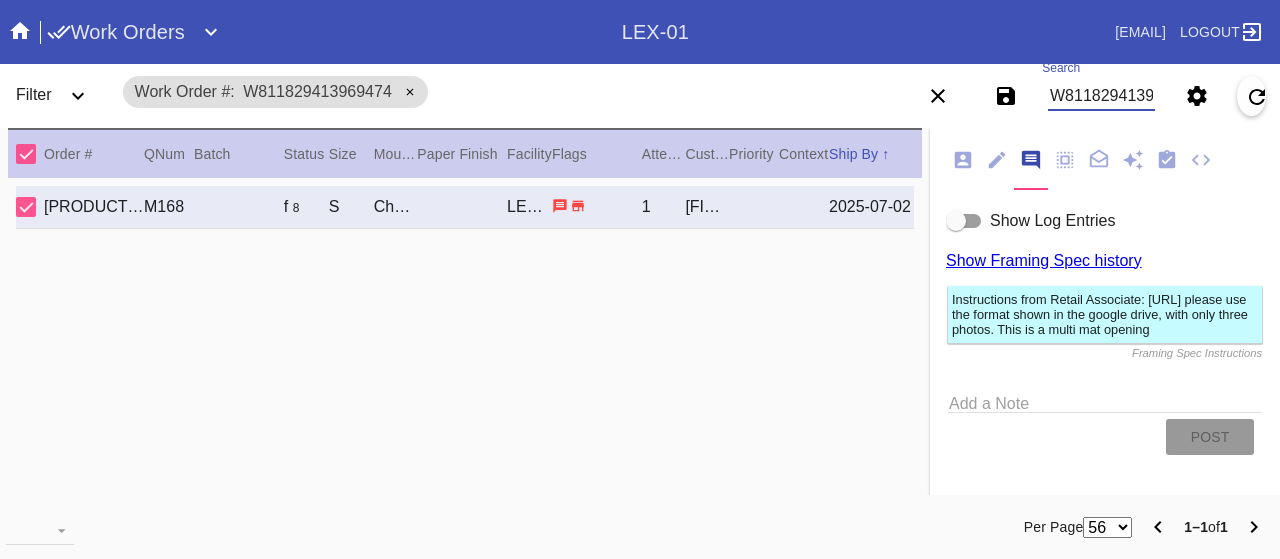 click on "W811829413969474" at bounding box center (1101, 96) 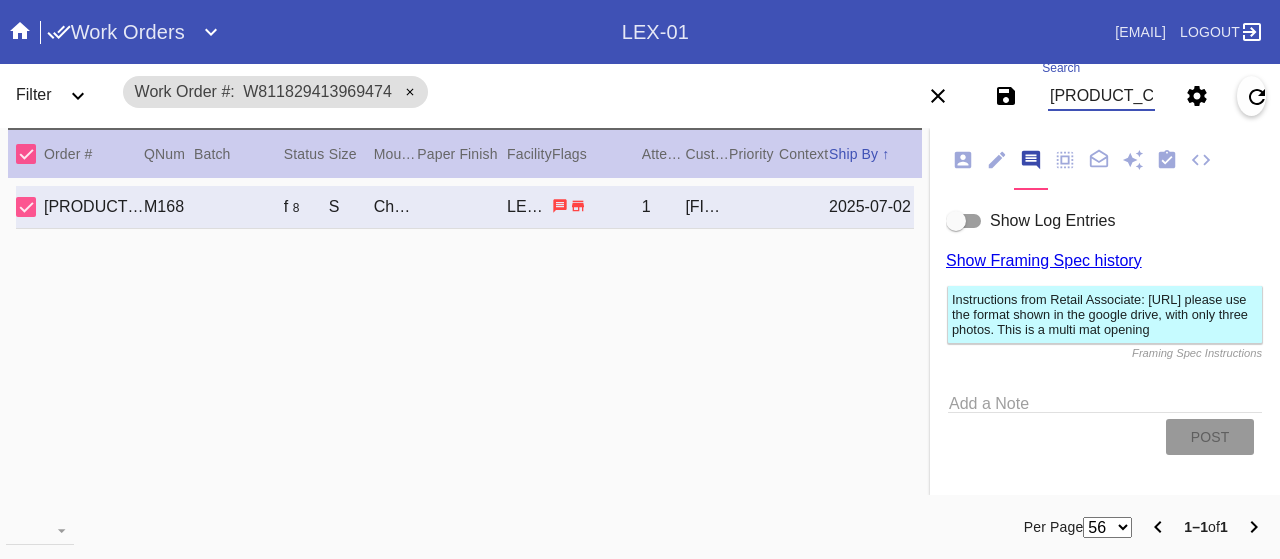 type on "W614276875507794" 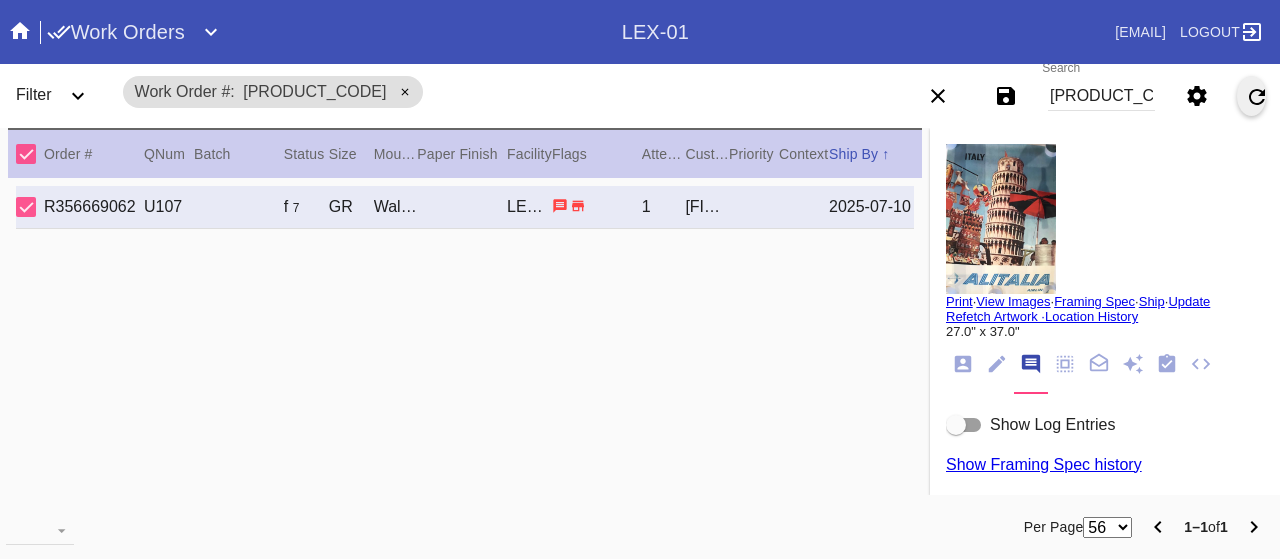scroll, scrollTop: 0, scrollLeft: 0, axis: both 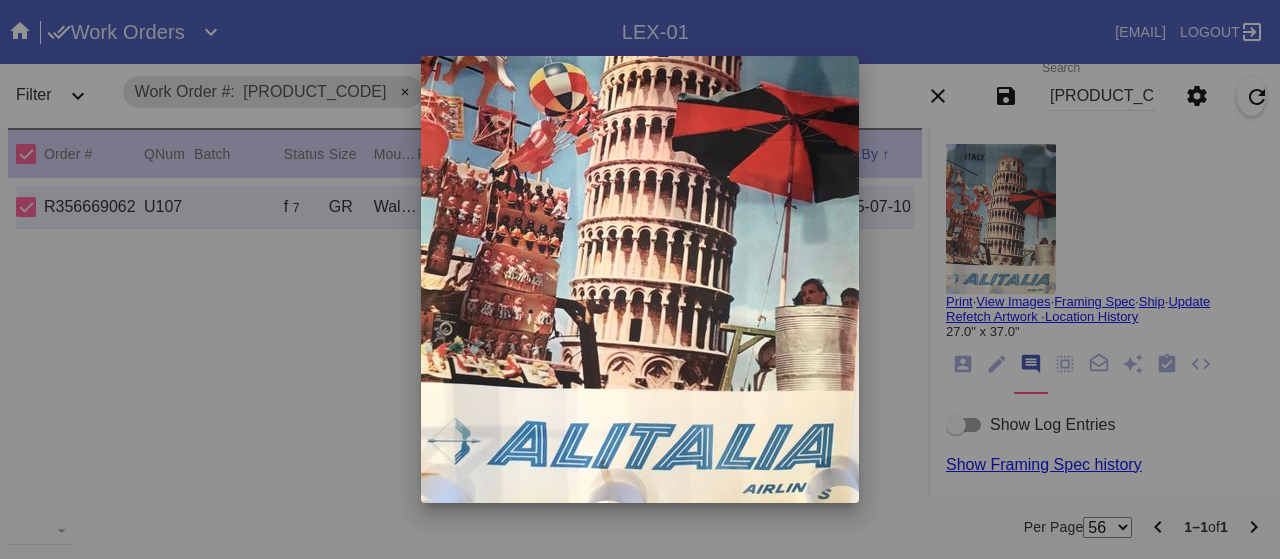 click at bounding box center (640, 279) 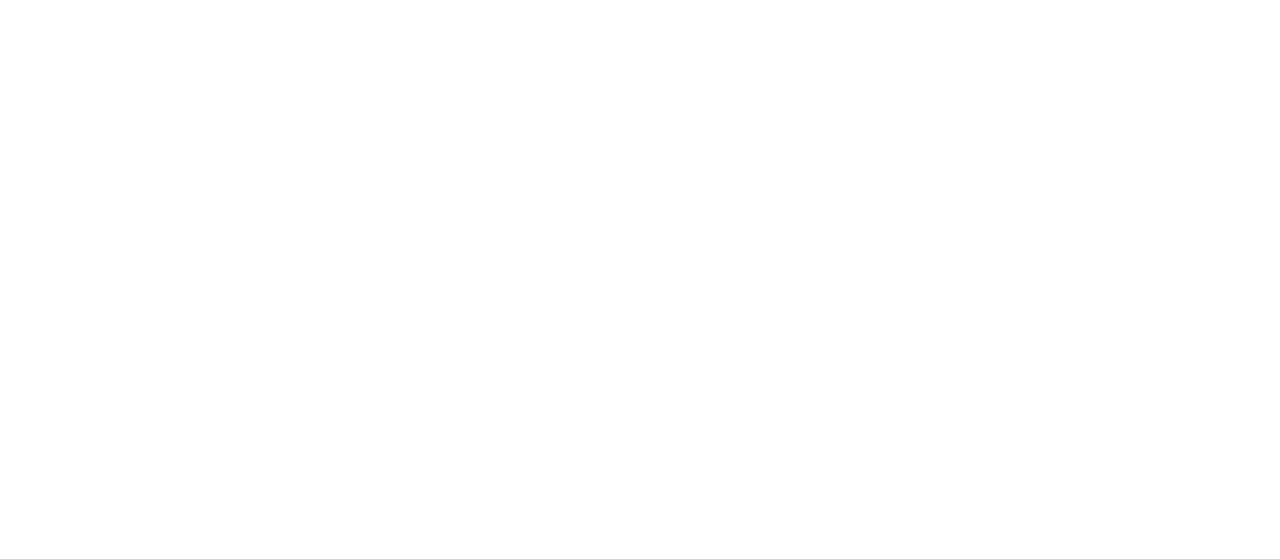 scroll, scrollTop: 0, scrollLeft: 0, axis: both 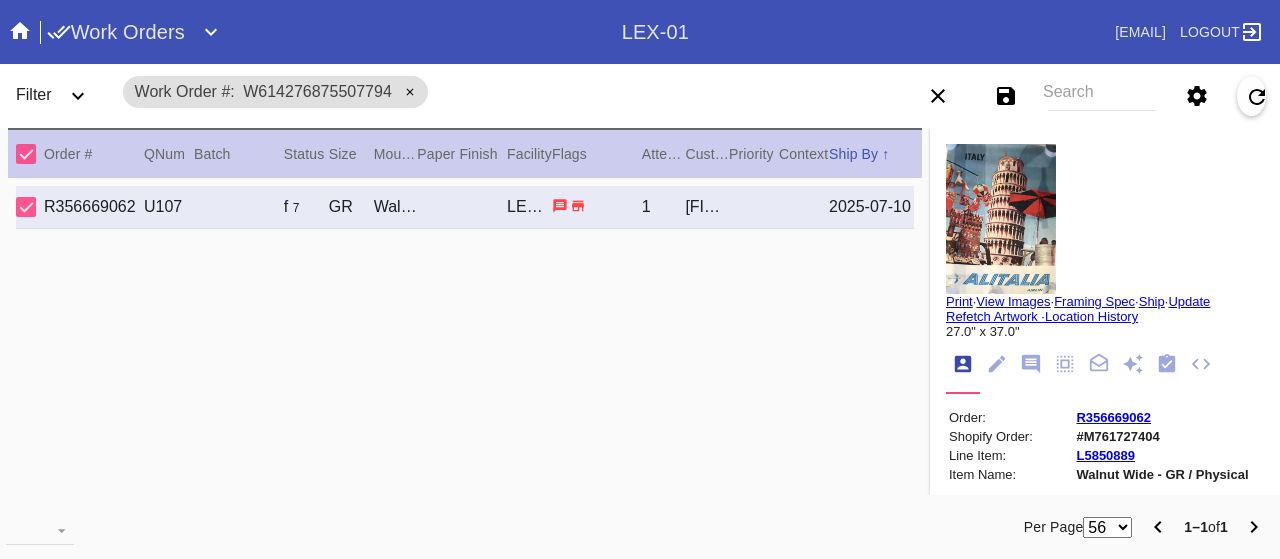 click on "R356669062" at bounding box center (1113, 417) 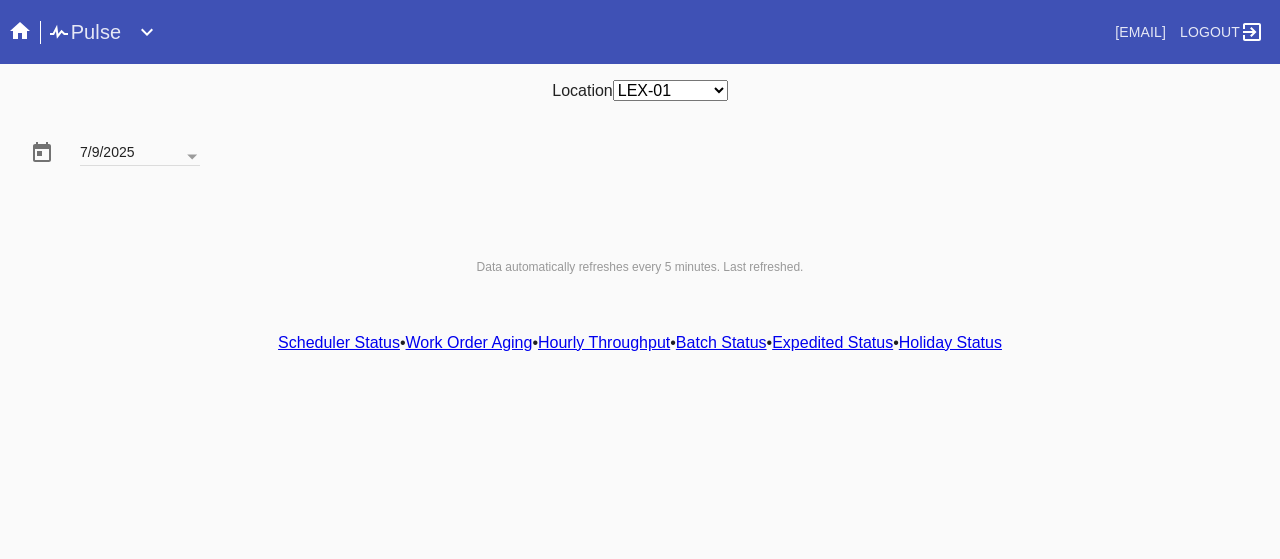 scroll, scrollTop: 0, scrollLeft: 0, axis: both 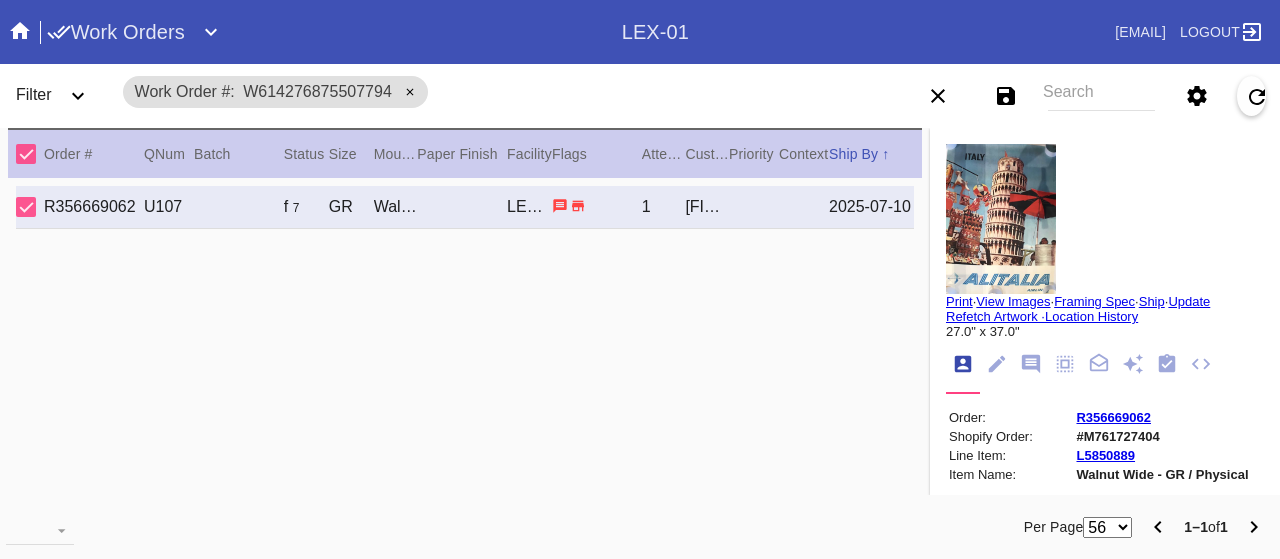 click on "Search" at bounding box center (1101, 96) 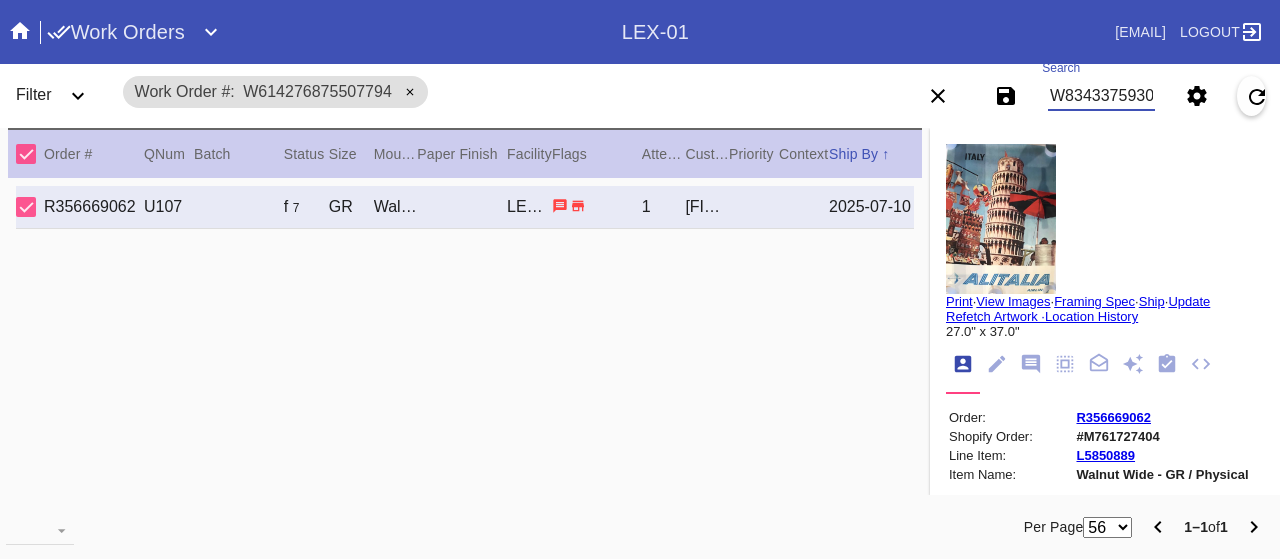 scroll, scrollTop: 0, scrollLeft: 36, axis: horizontal 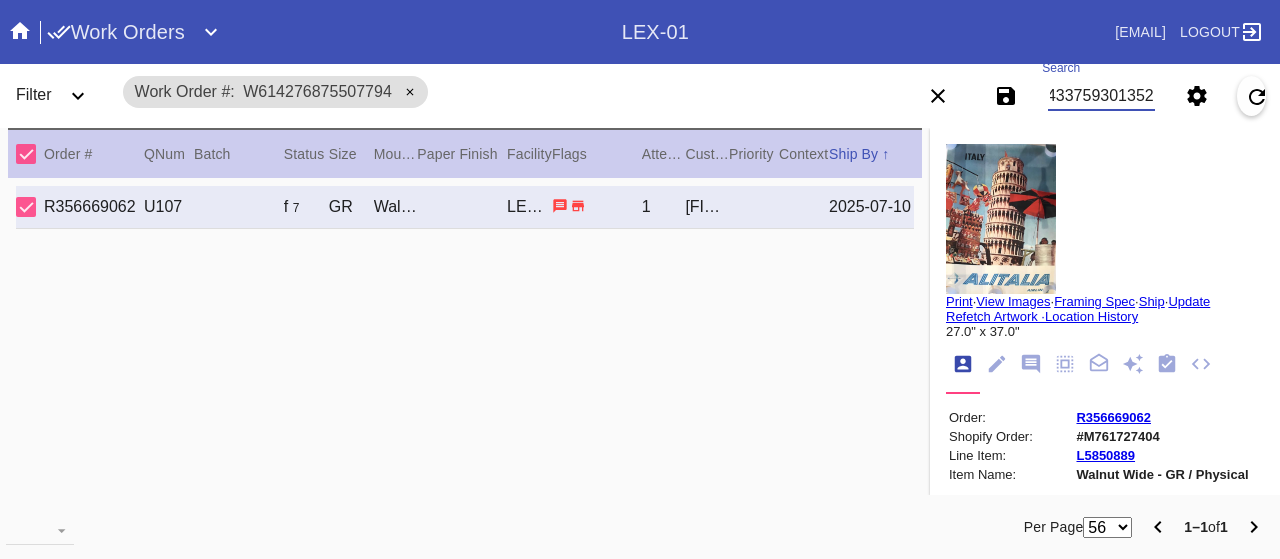 type on "W834337593013521" 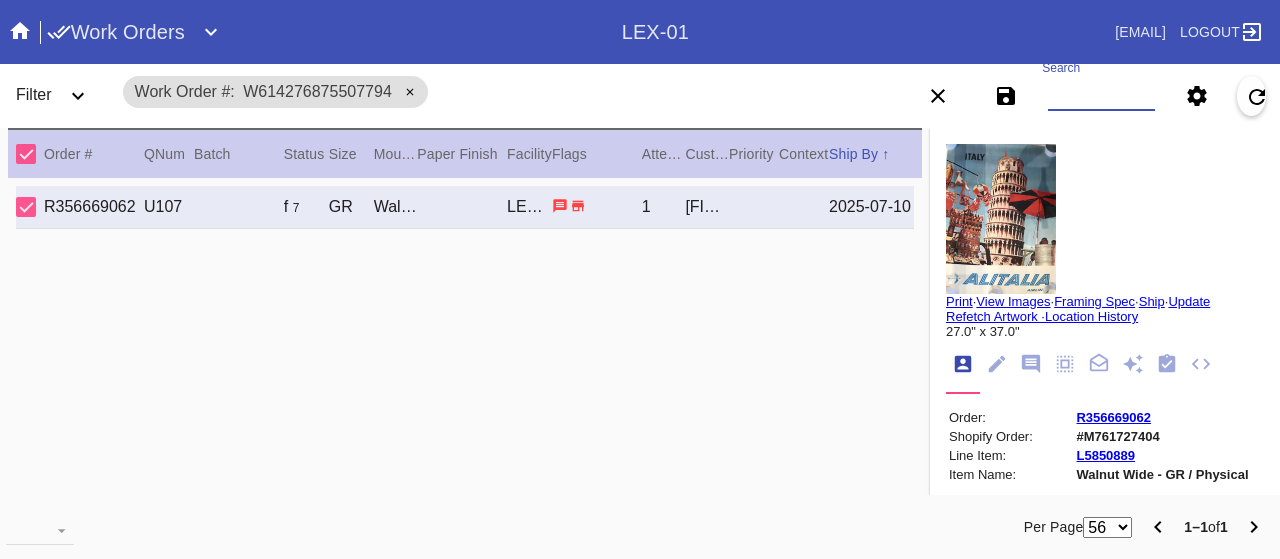 type 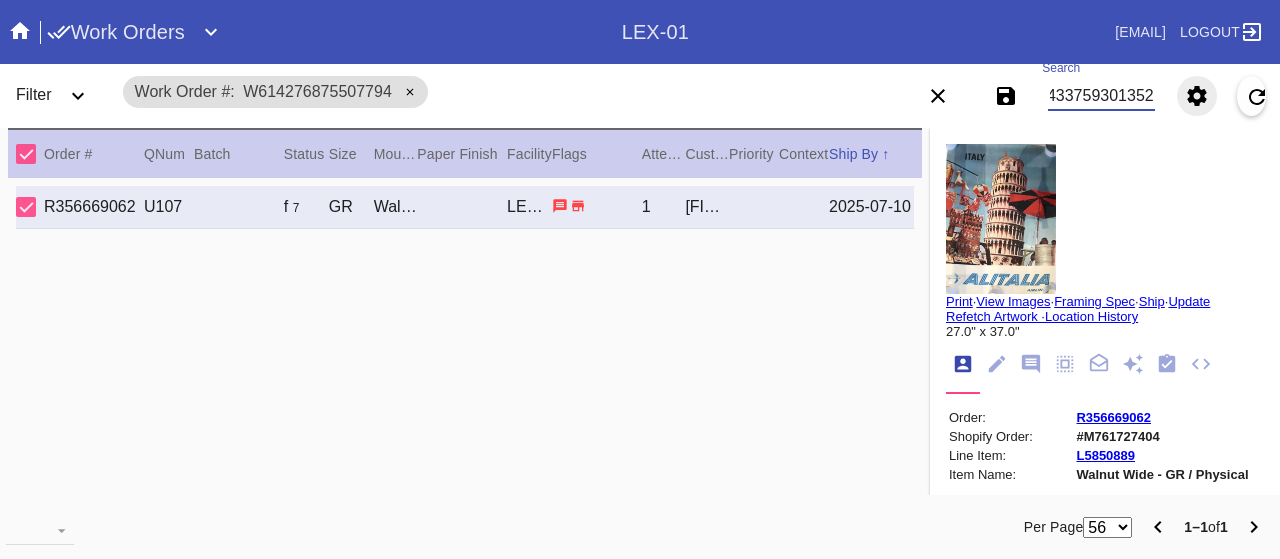 type 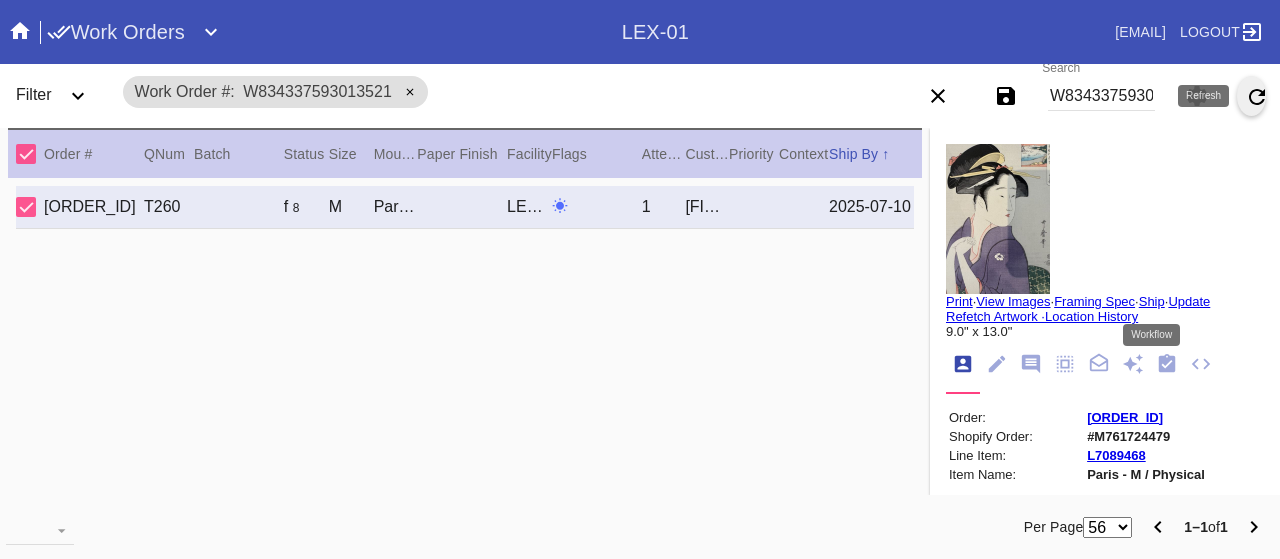 click at bounding box center [1167, 363] 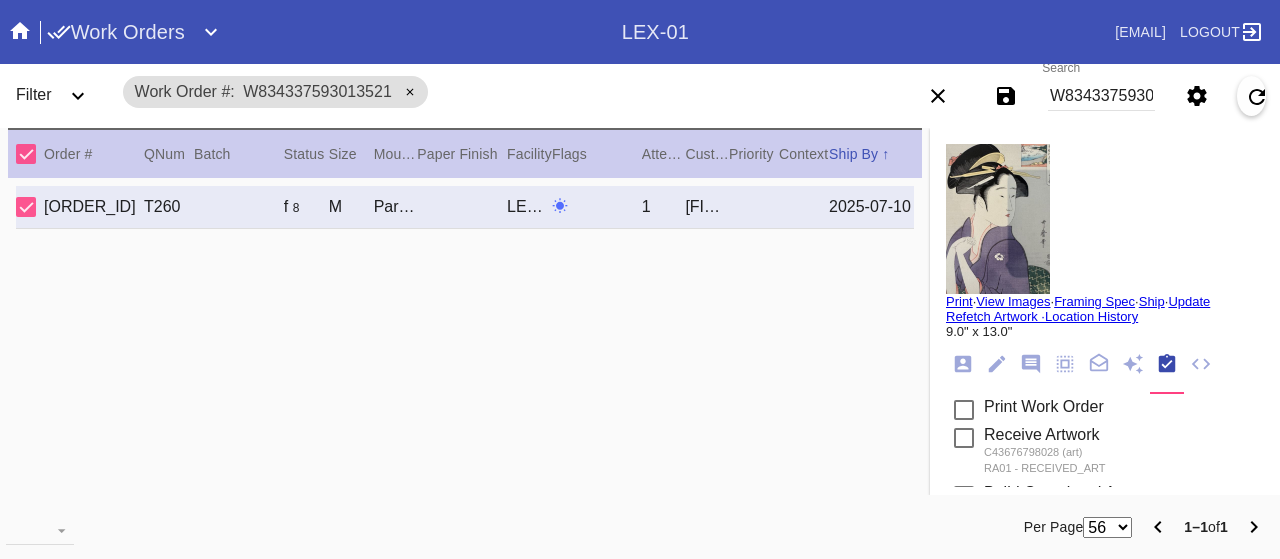scroll, scrollTop: 318, scrollLeft: 0, axis: vertical 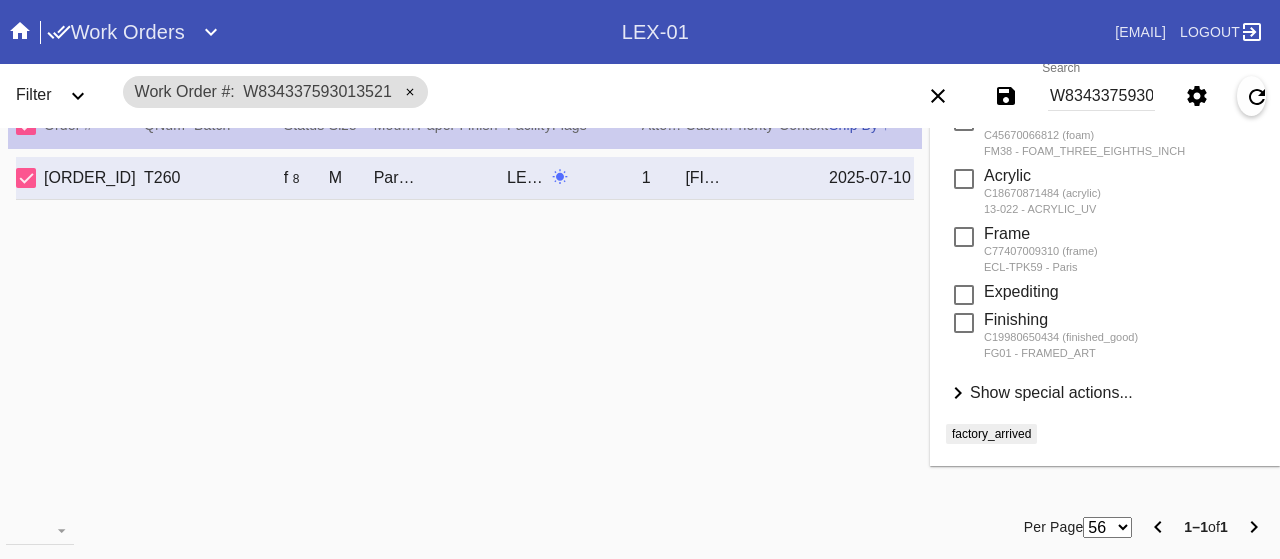 click on "Show special actions..." at bounding box center [1051, 392] 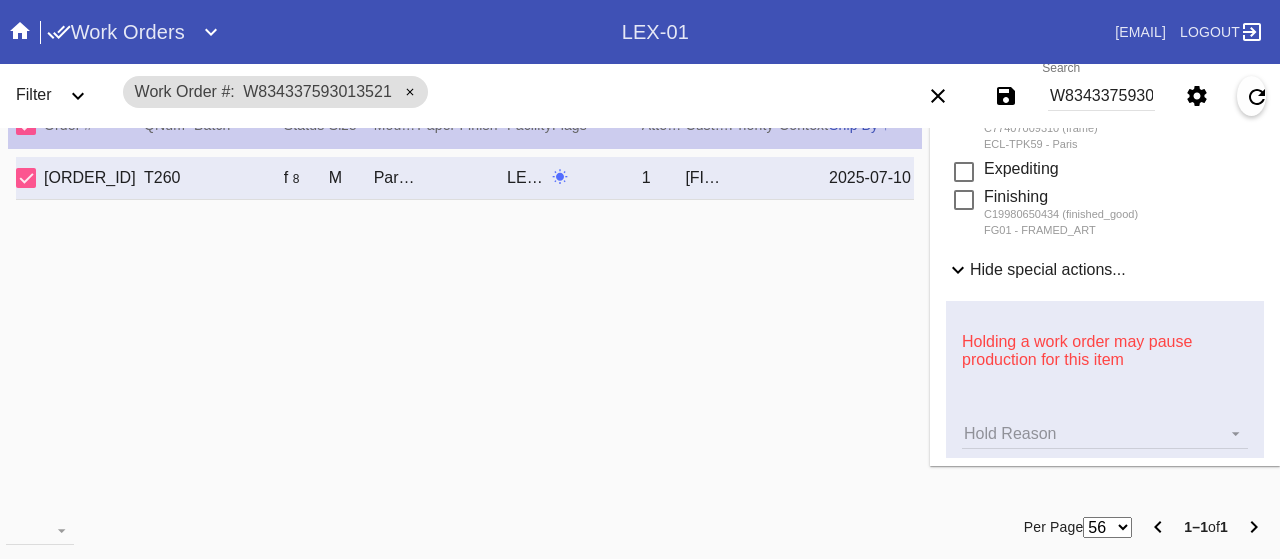 scroll, scrollTop: 695, scrollLeft: 0, axis: vertical 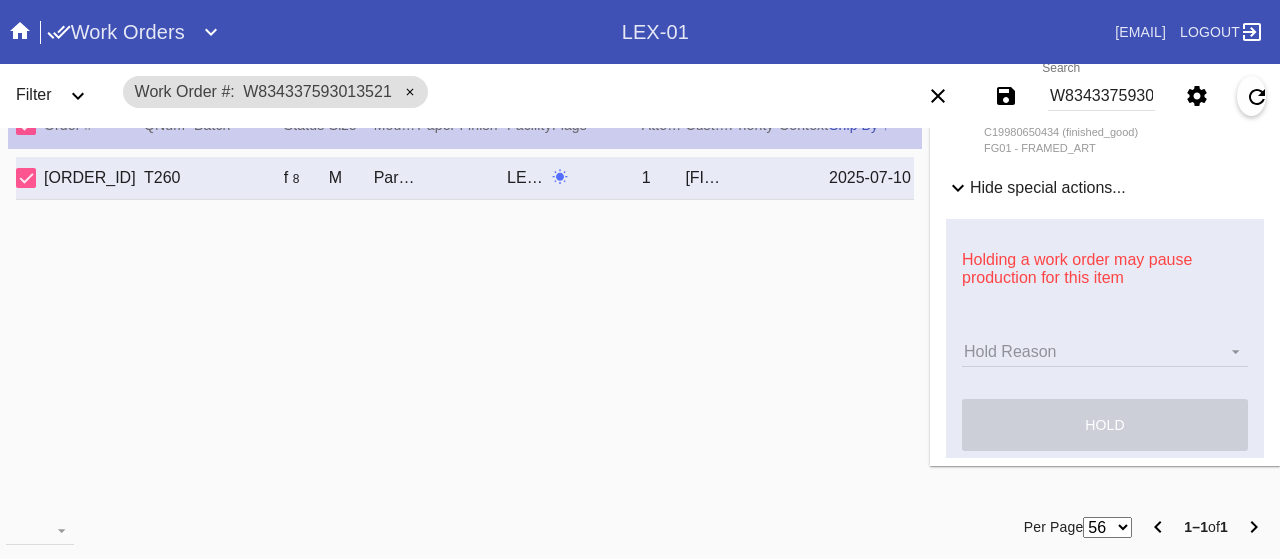 click on "Hold Reason Hold Reason Art Care Review Artwork Damaged F4B/Partnership Facility Out of Stock HPO Hold to Ship Investigation Lost in Studio Multi-Mat Details Not Received Order Change Request Out of Stock Proactive Outreach Pull for Production QA/Customer Approval Question Submitted Ready for Action Ready for Production Repair Replacement Ordered Retail GW Rework Sample Search and Rescue Transit to LEX01 Transit to PHL01 Update Work Order" at bounding box center (1105, 352) 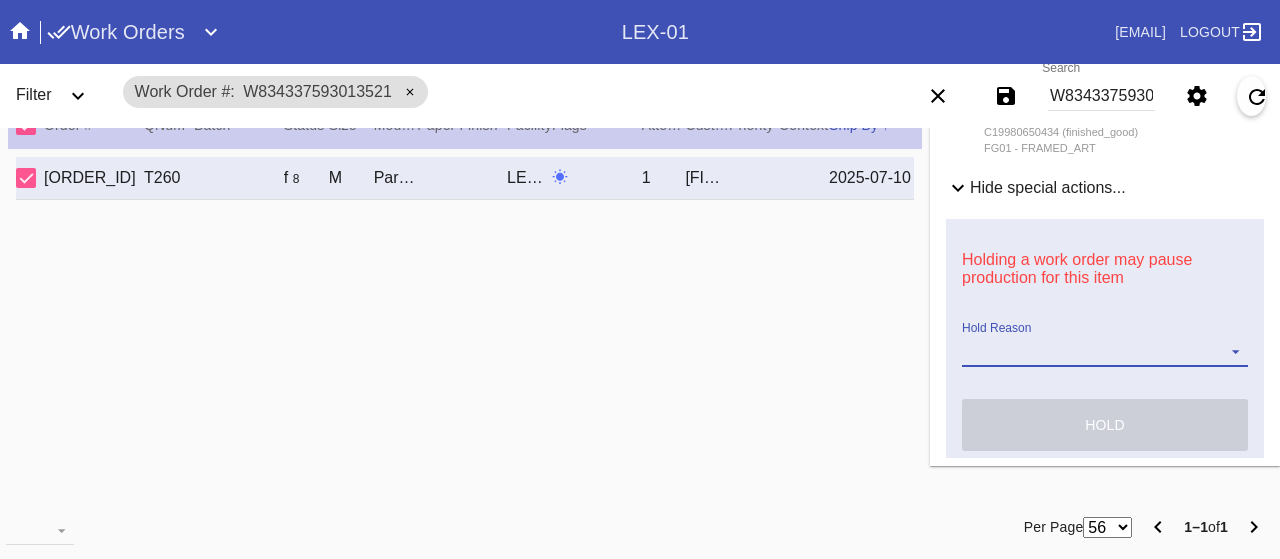 click on "Hold Reason Art Care Review Artwork Damaged F4B/Partnership Facility Out of Stock HPO Hold to Ship Investigation Lost in Studio Multi-Mat Details Not Received Order Change Request Out of Stock Proactive Outreach Pull for Production QA/Customer Approval Question Submitted Ready for Action Ready for Production Repair Replacement Ordered Retail GW Rework Sample Search and Rescue Transit to LEX01 Transit to PHL01 Update Work Order" at bounding box center [1105, 352] 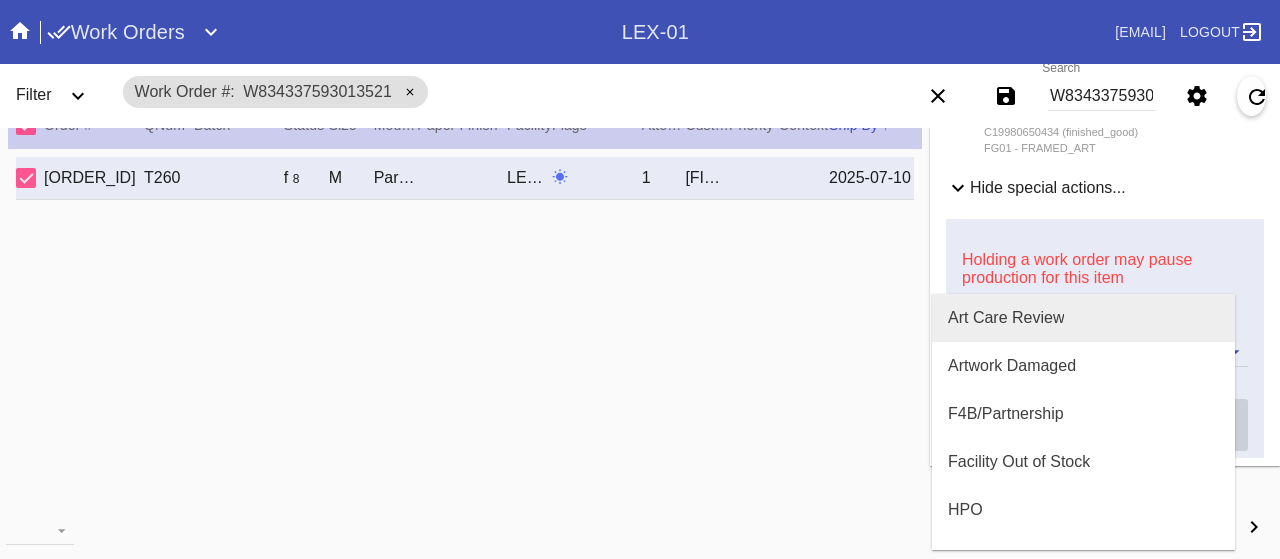 click on "Art Care Review" at bounding box center (1006, 318) 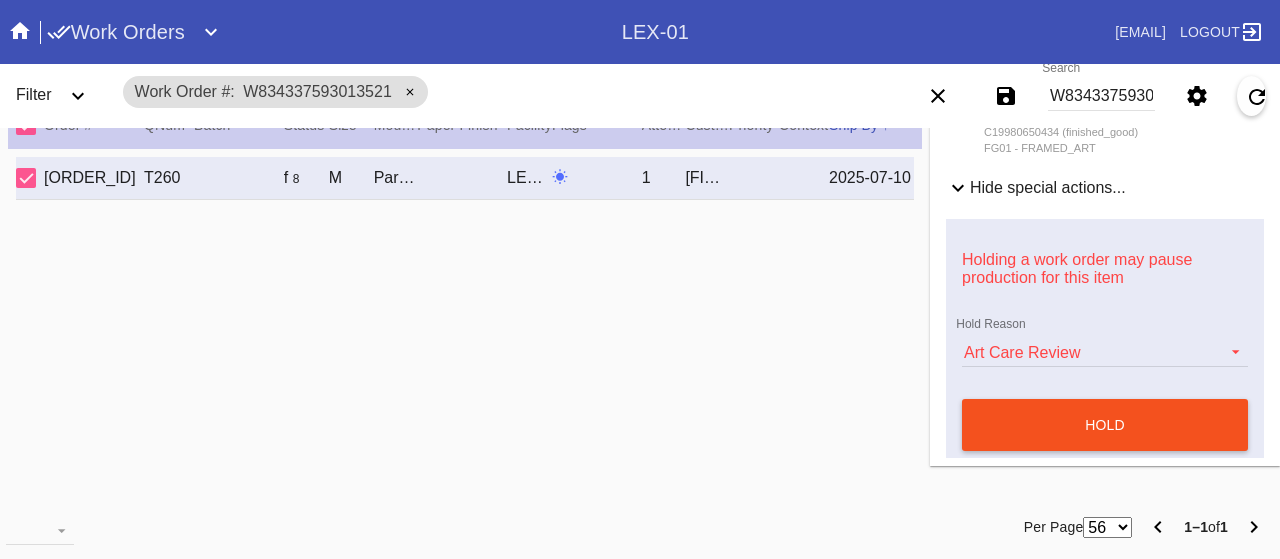click on "hold" at bounding box center (1105, 425) 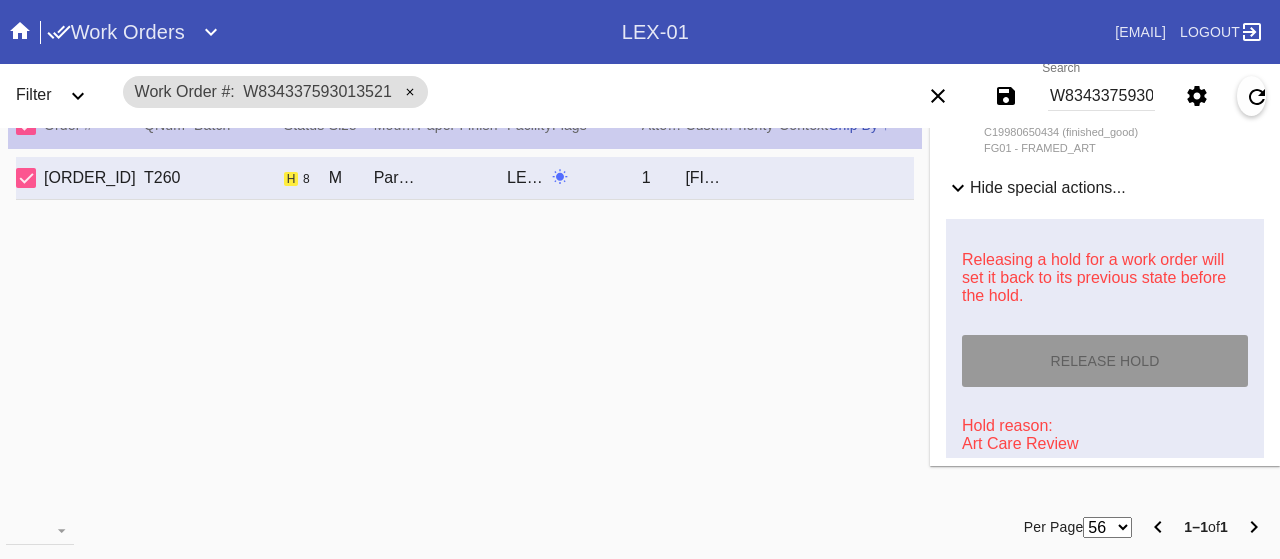 scroll, scrollTop: 800, scrollLeft: 0, axis: vertical 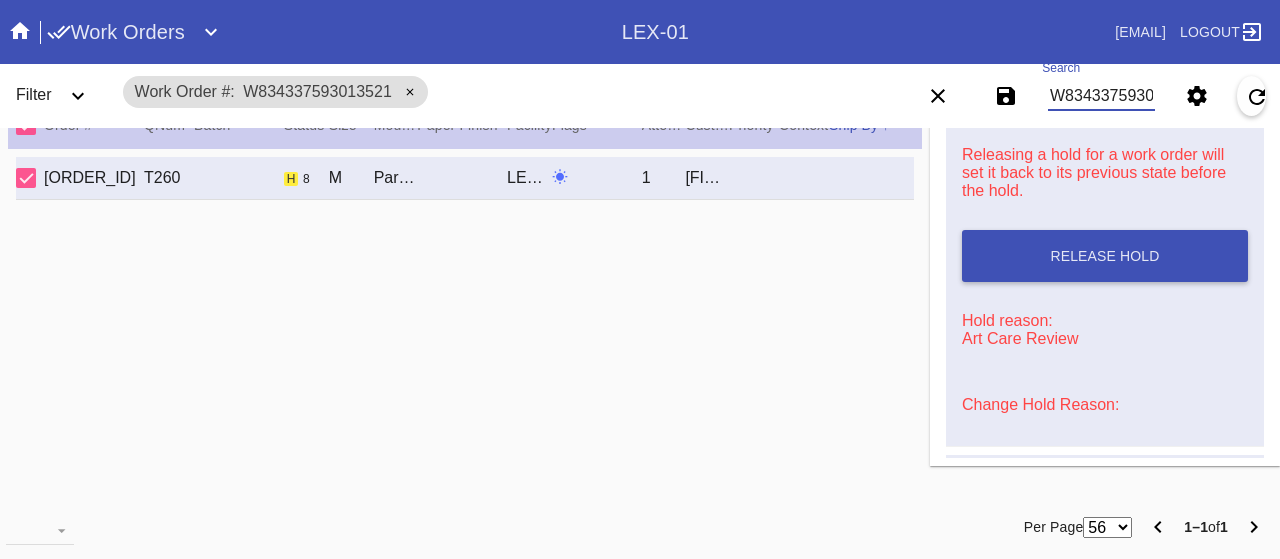 click on "W834337593013521" at bounding box center [1101, 96] 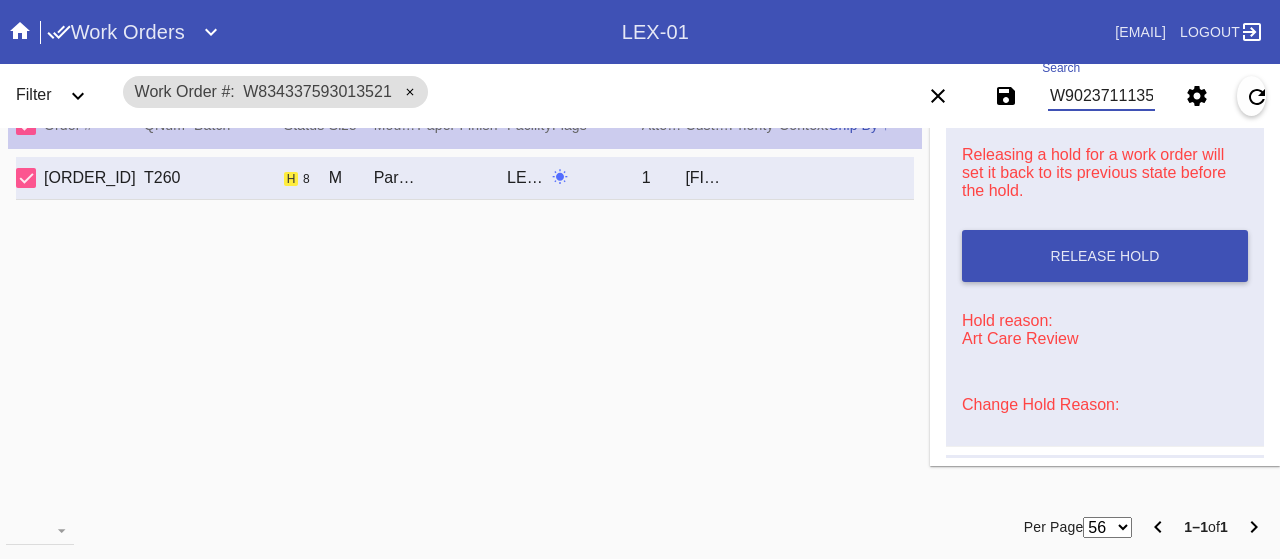 scroll, scrollTop: 0, scrollLeft: 0, axis: both 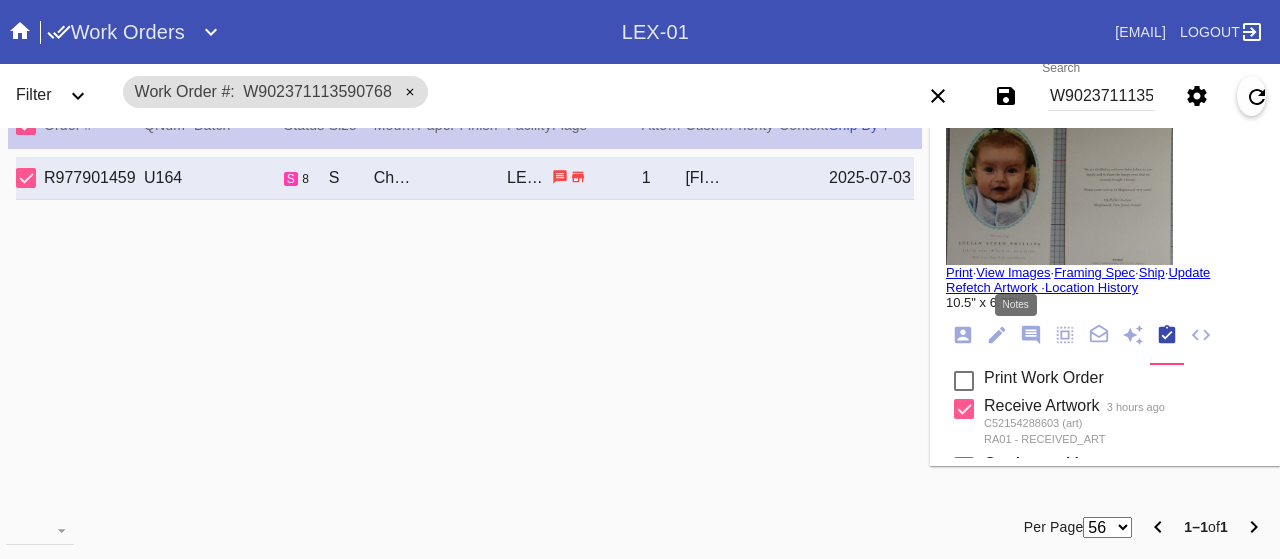 click at bounding box center (1031, 335) 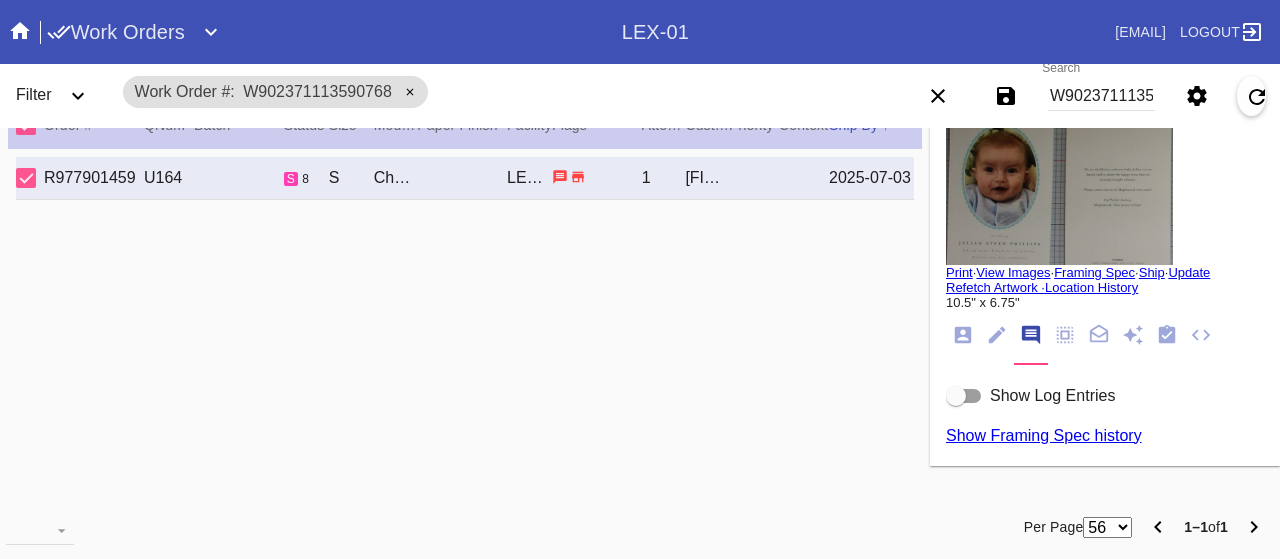 click at bounding box center (956, 396) 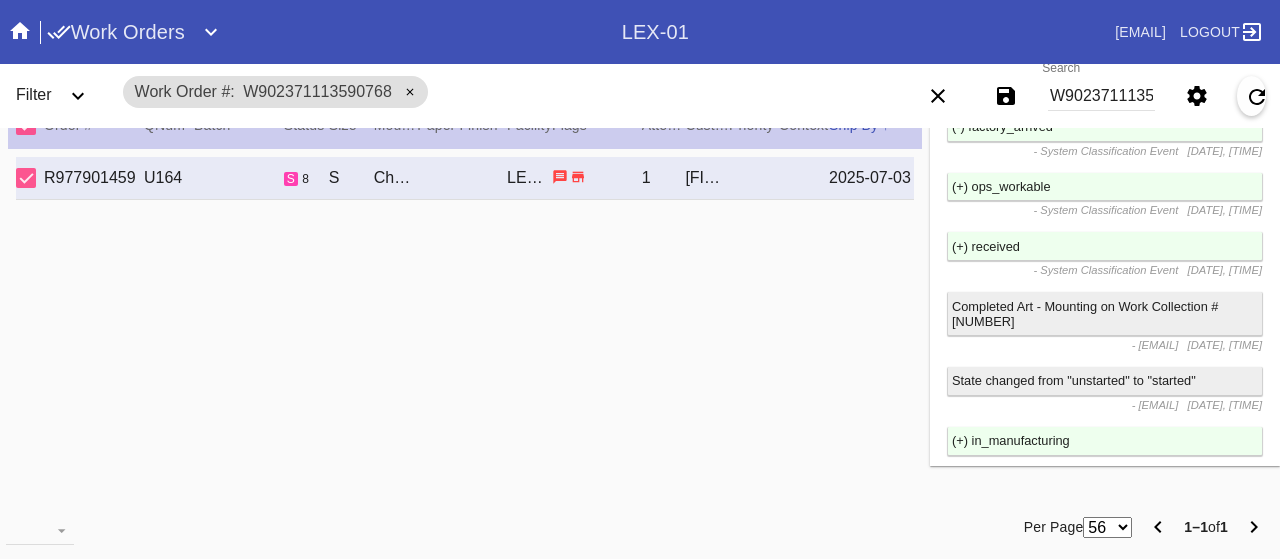 scroll, scrollTop: 3120, scrollLeft: 0, axis: vertical 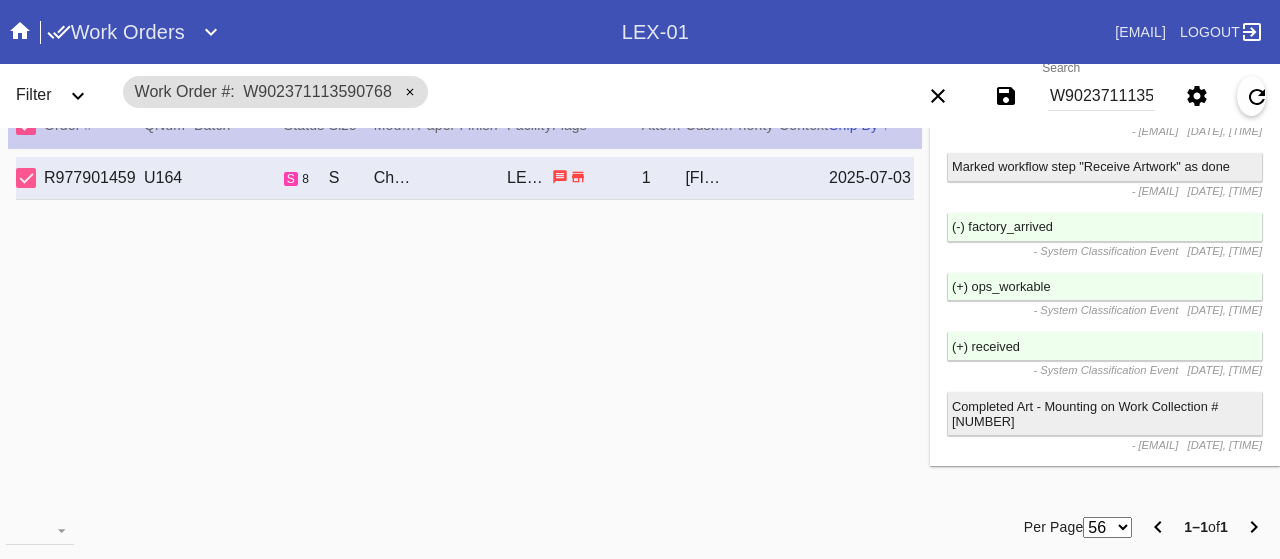 click on "W902371113590768" at bounding box center (1101, 96) 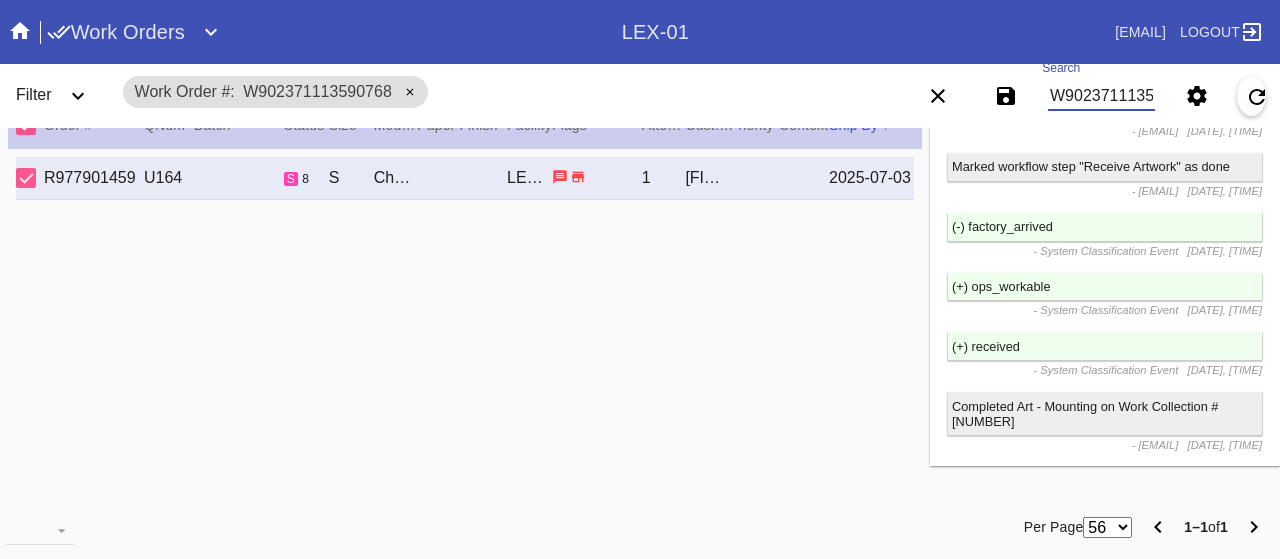 click on "W902371113590768" at bounding box center (1101, 96) 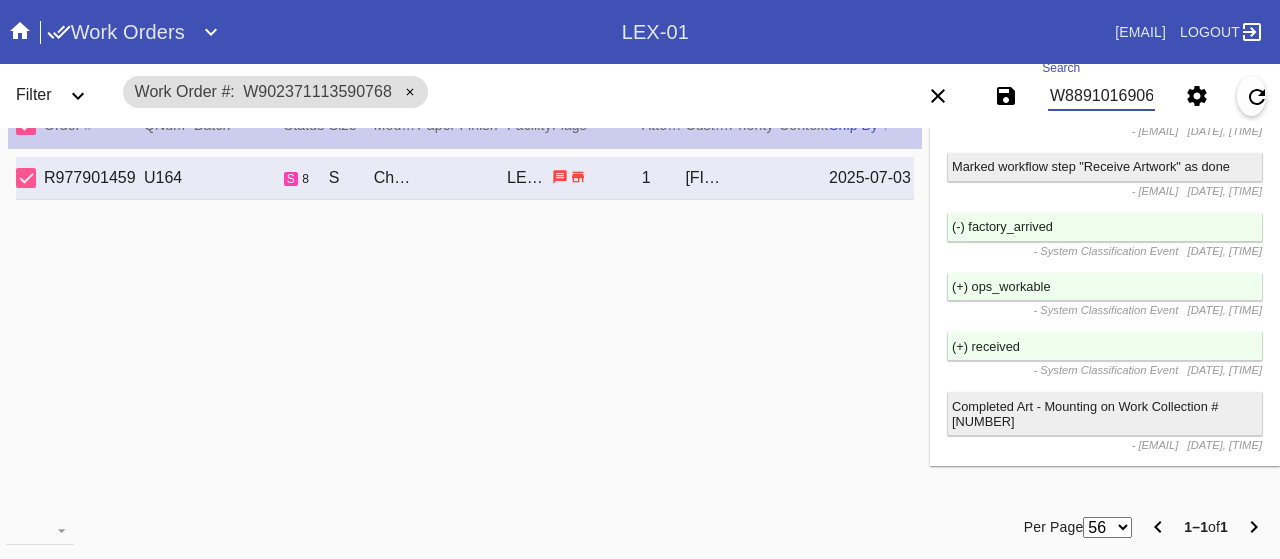 type on "W889101690605304" 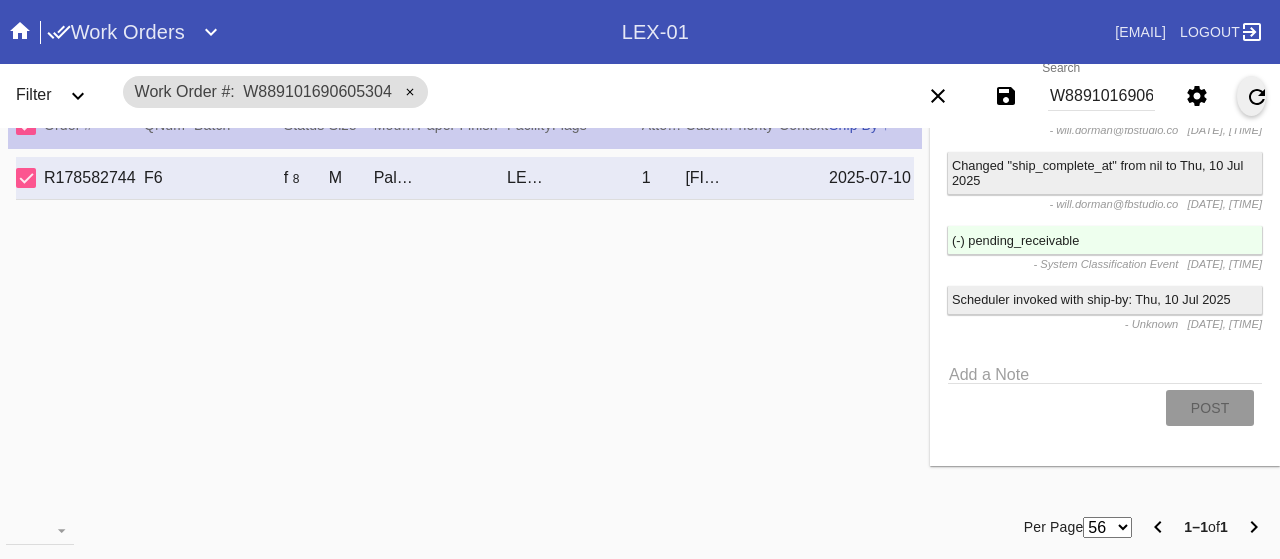 scroll, scrollTop: 933, scrollLeft: 0, axis: vertical 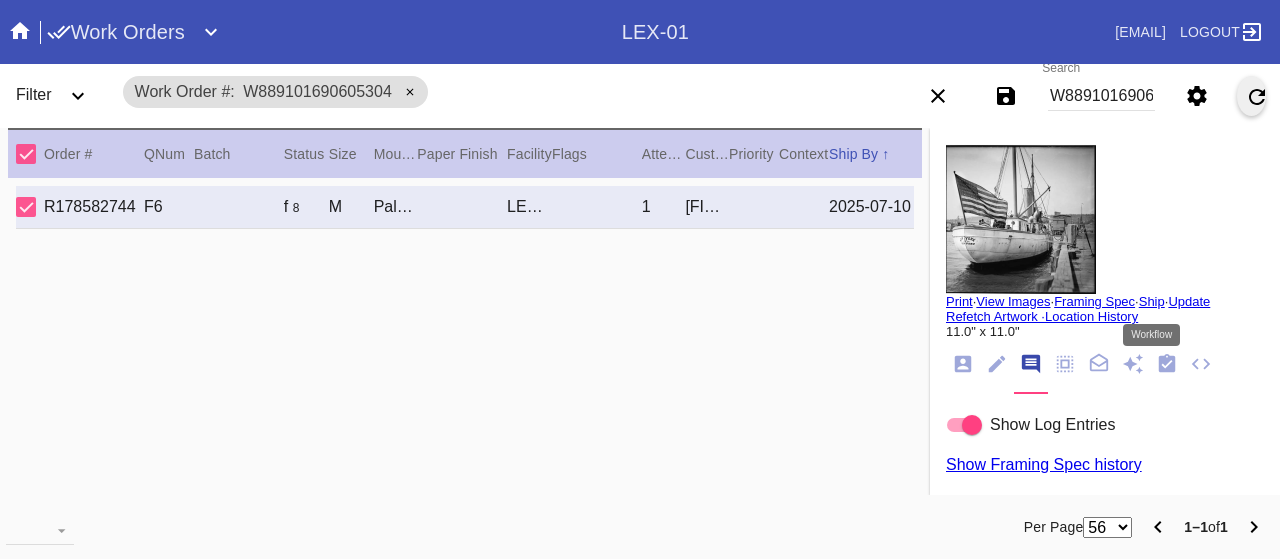 click at bounding box center [1167, 363] 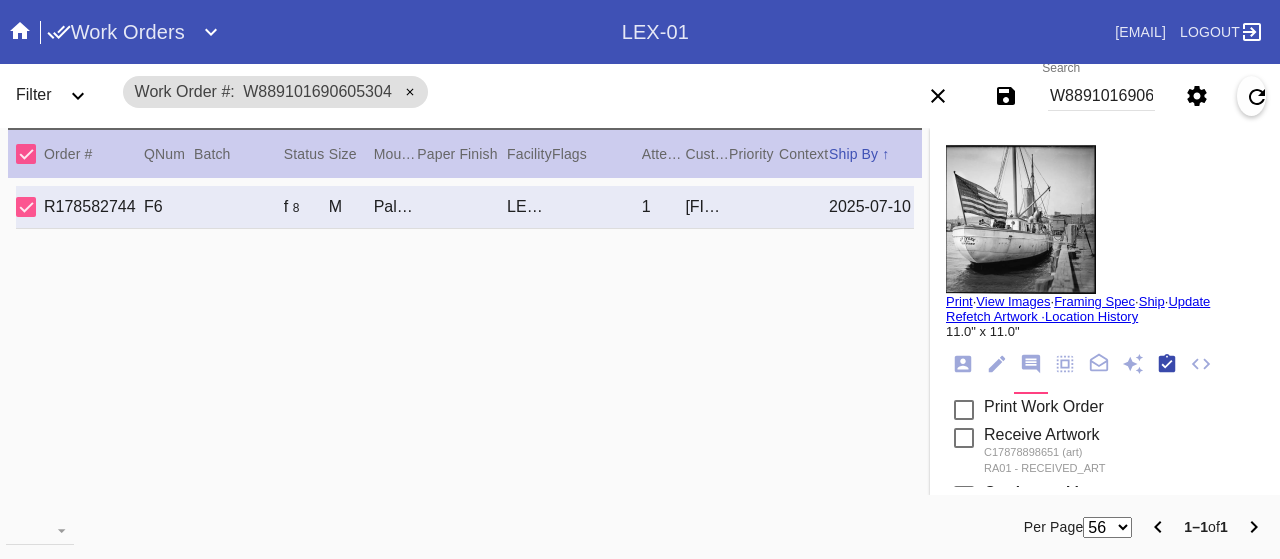 scroll, scrollTop: 318, scrollLeft: 0, axis: vertical 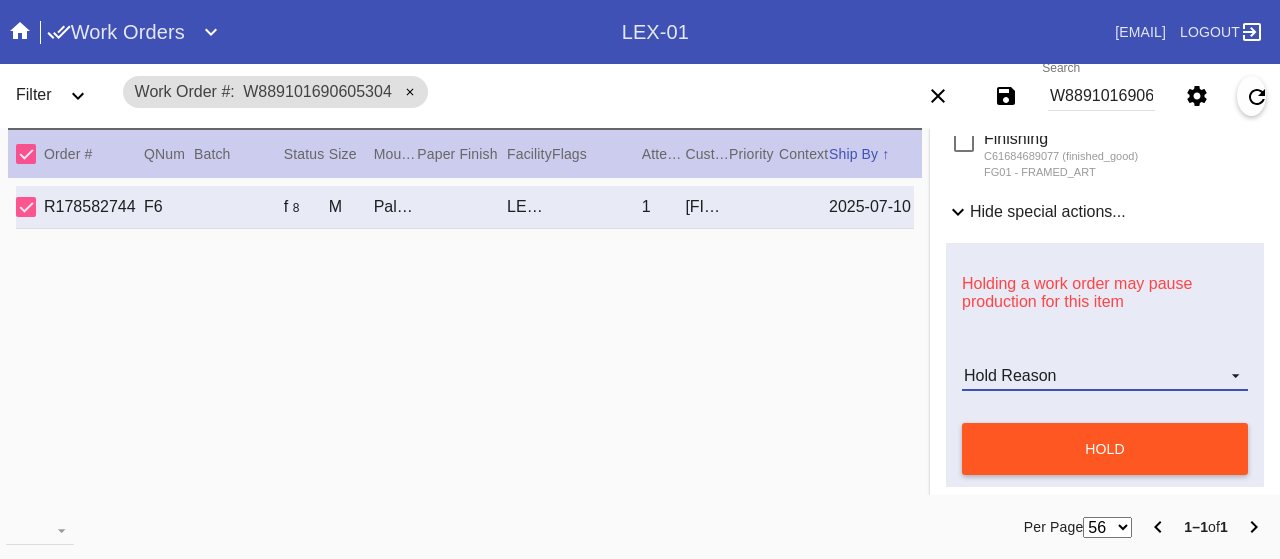 click on "Hold Reason" at bounding box center (1105, 376) 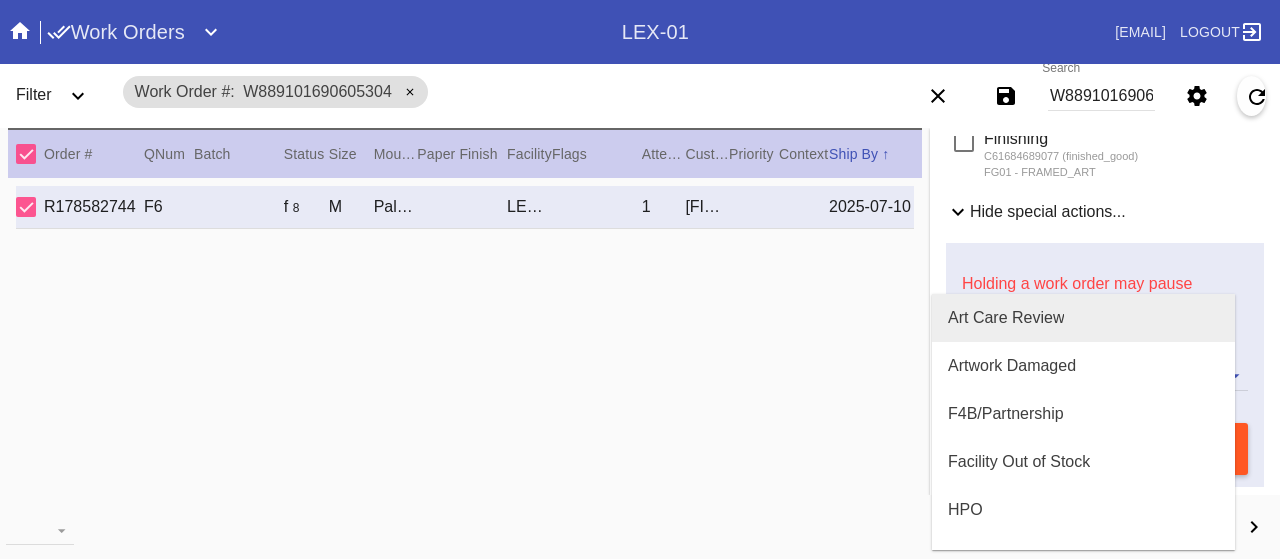 click on "Art Care Review" at bounding box center (1083, 318) 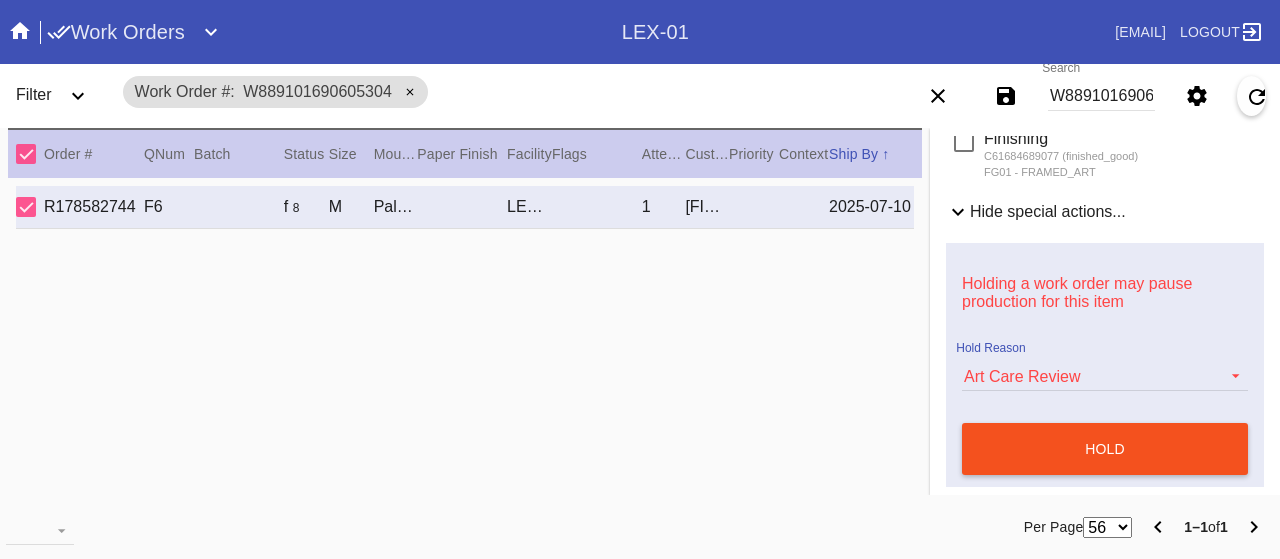 click on "hold" at bounding box center (1105, 449) 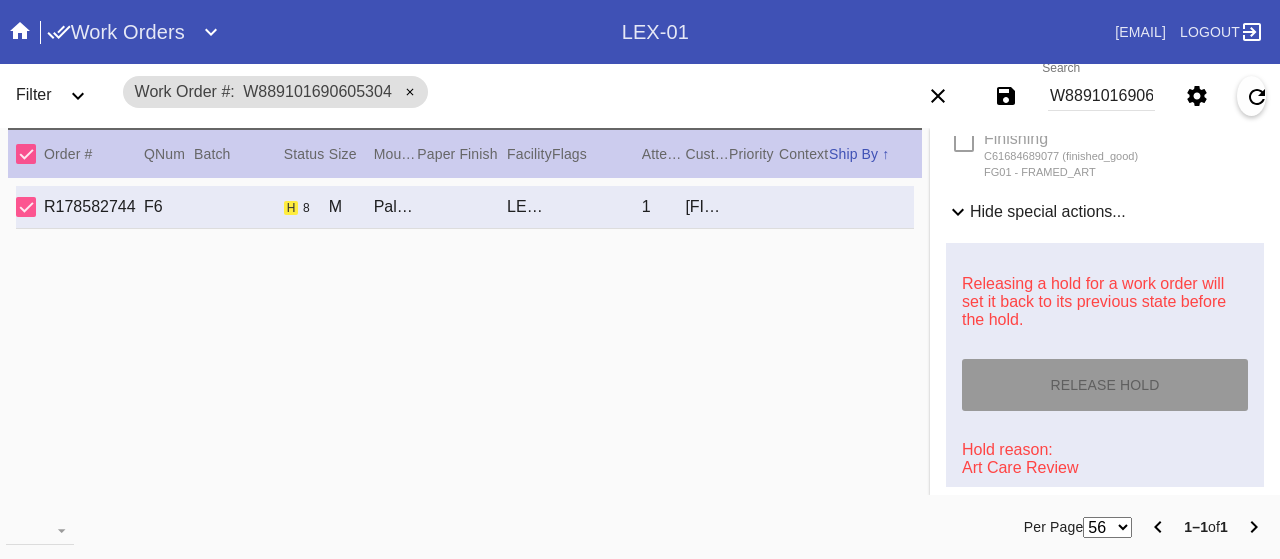 scroll, scrollTop: 804, scrollLeft: 0, axis: vertical 